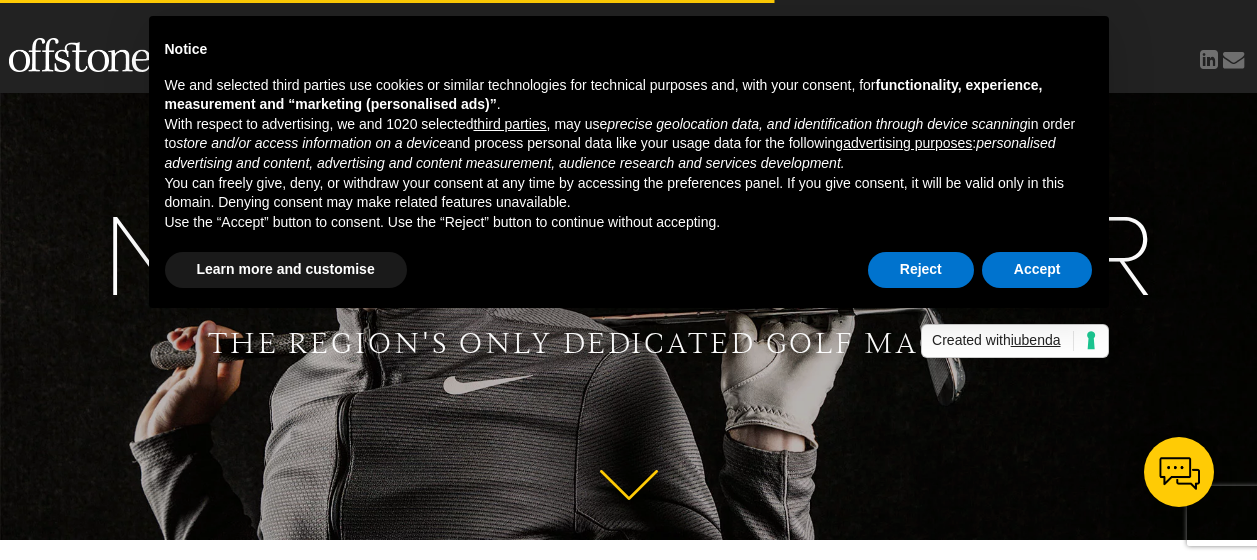 scroll, scrollTop: 0, scrollLeft: 0, axis: both 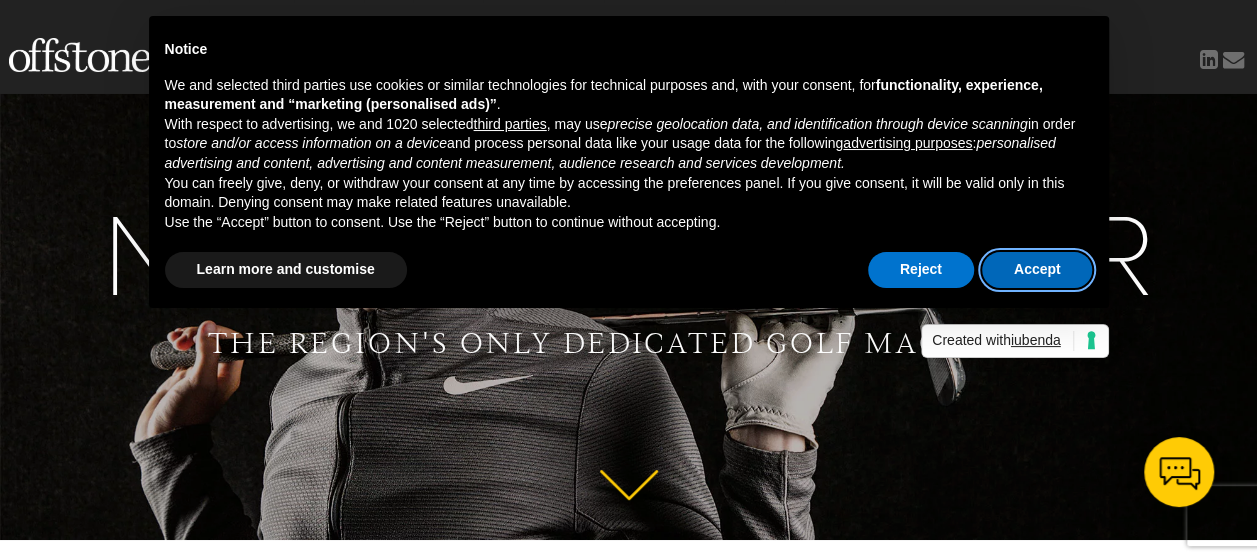 click on "Accept" at bounding box center (1037, 270) 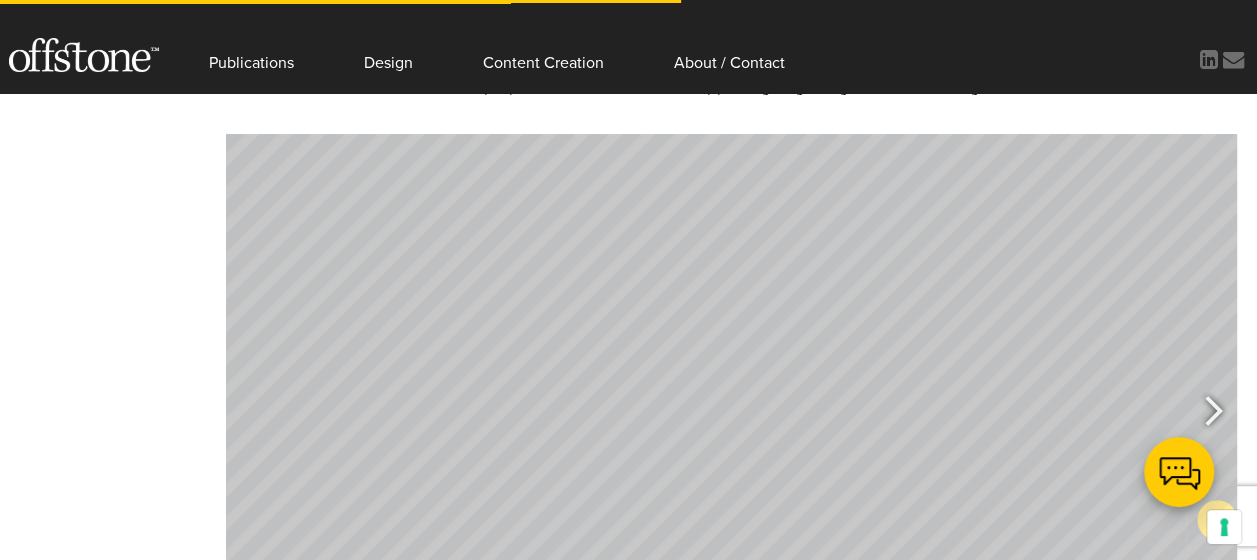 scroll, scrollTop: 1200, scrollLeft: 0, axis: vertical 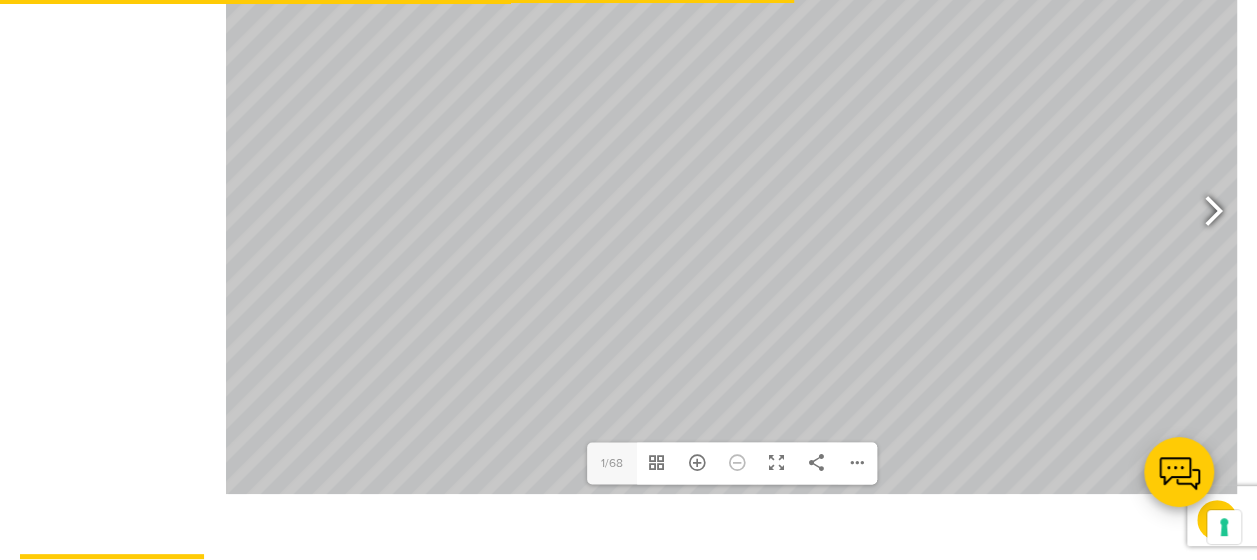 click at bounding box center [1204, 214] 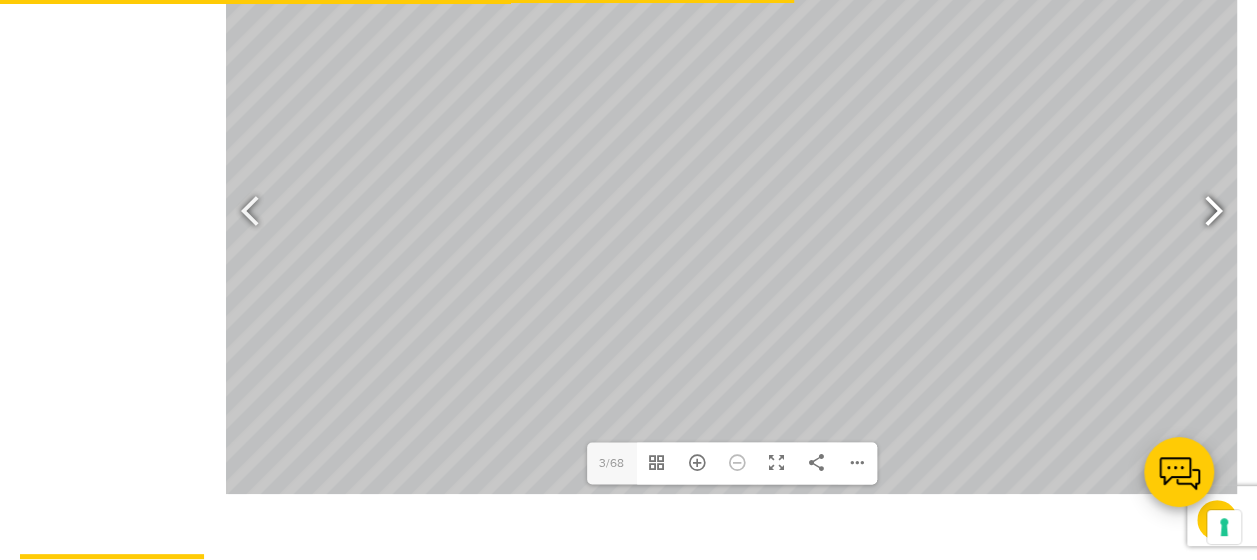 click at bounding box center (1204, 214) 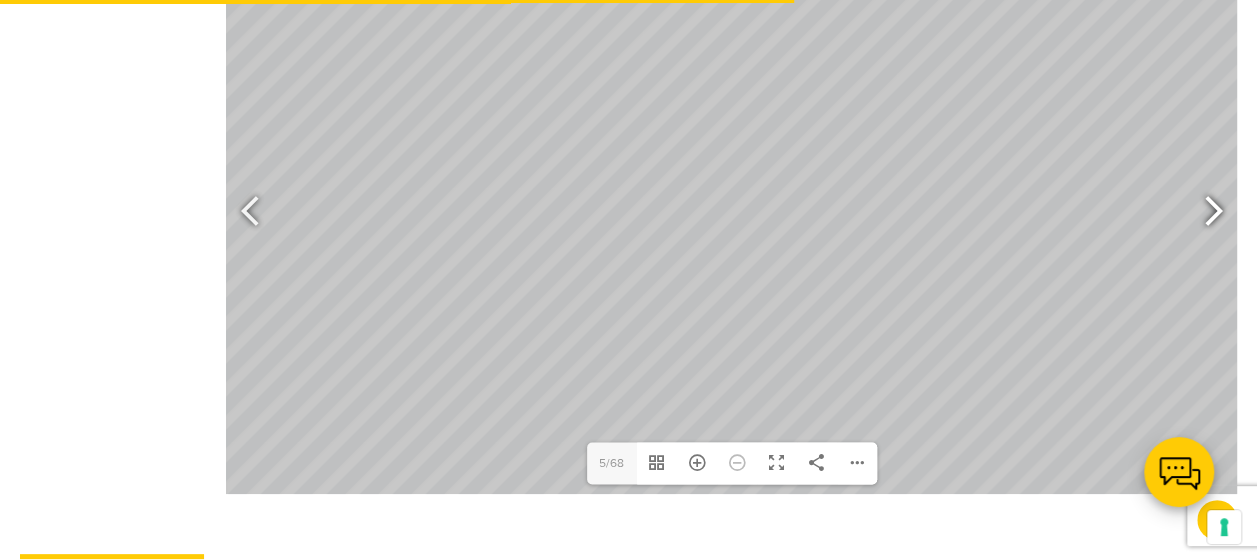 click at bounding box center (1204, 214) 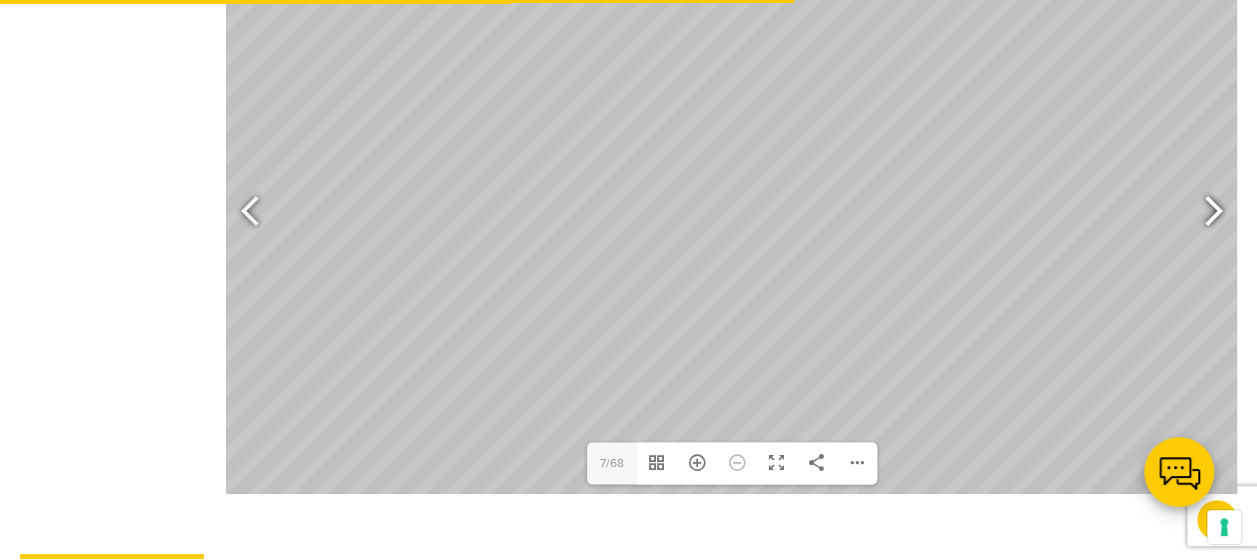 click at bounding box center (1204, 214) 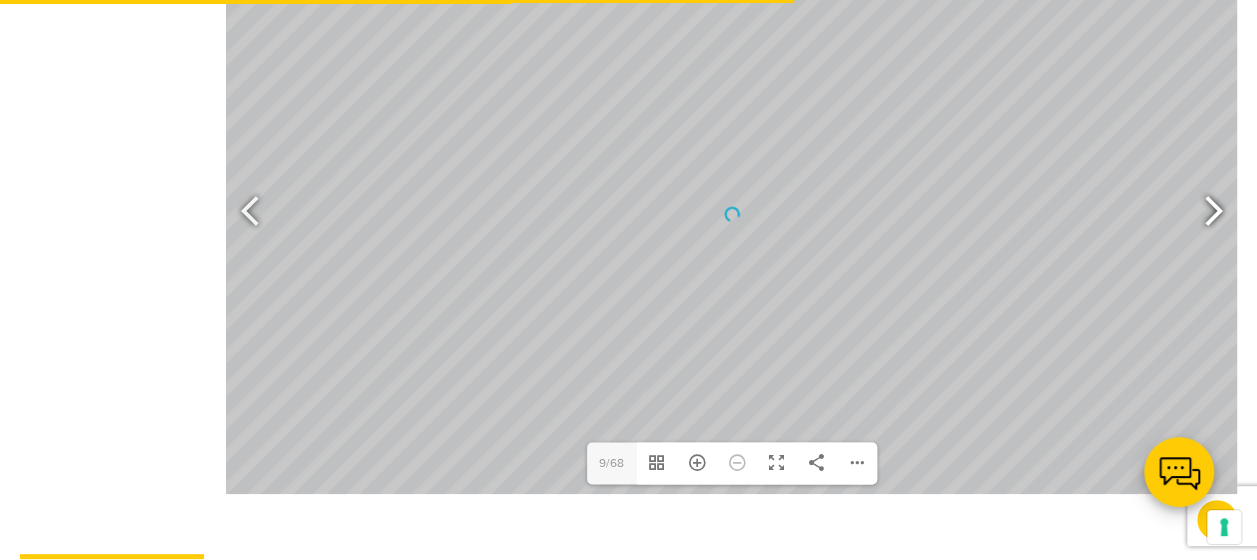 click at bounding box center [1204, 214] 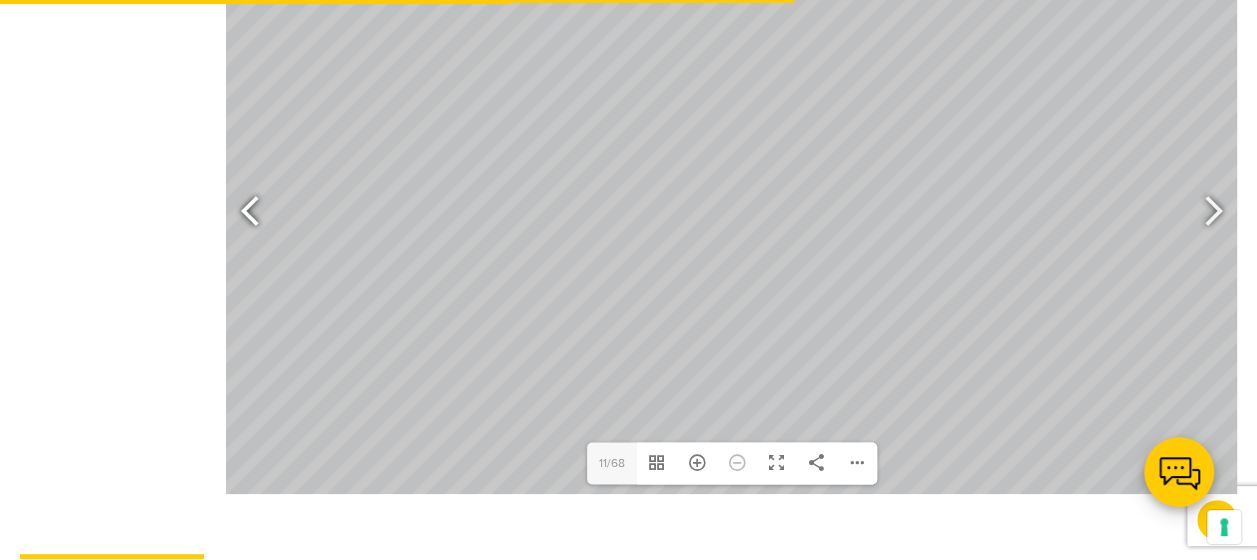 click at bounding box center [259, 214] 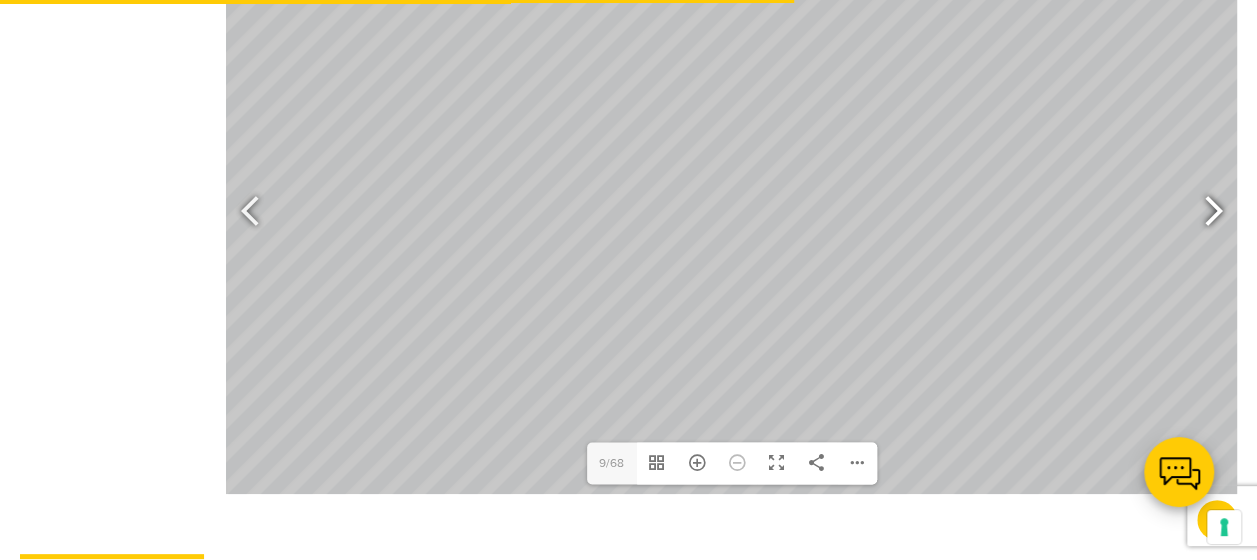 click at bounding box center [1204, 214] 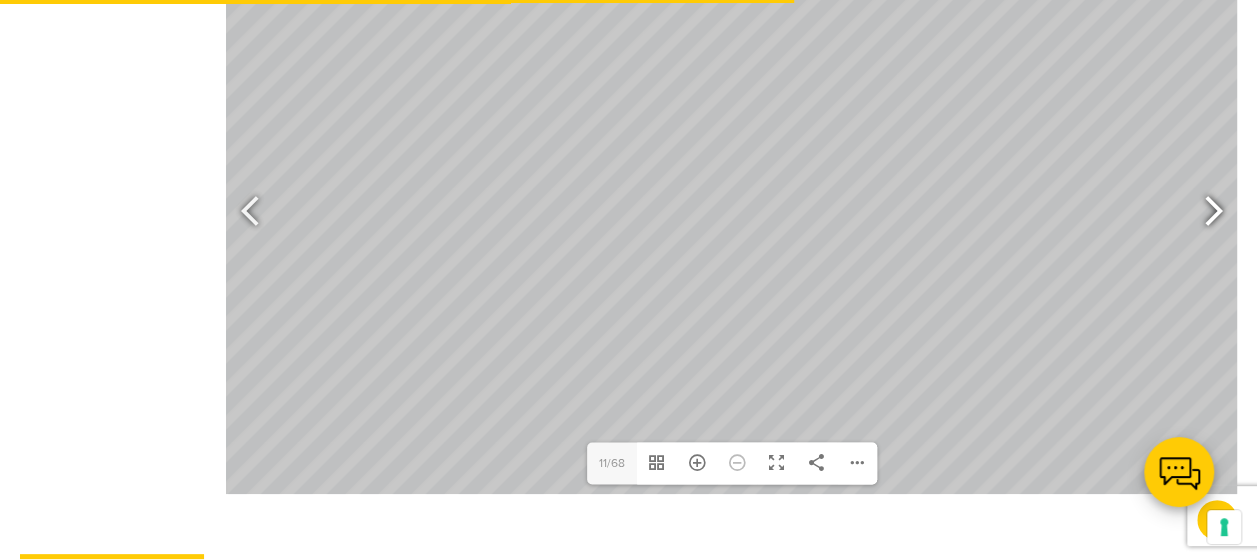 click at bounding box center (1204, 214) 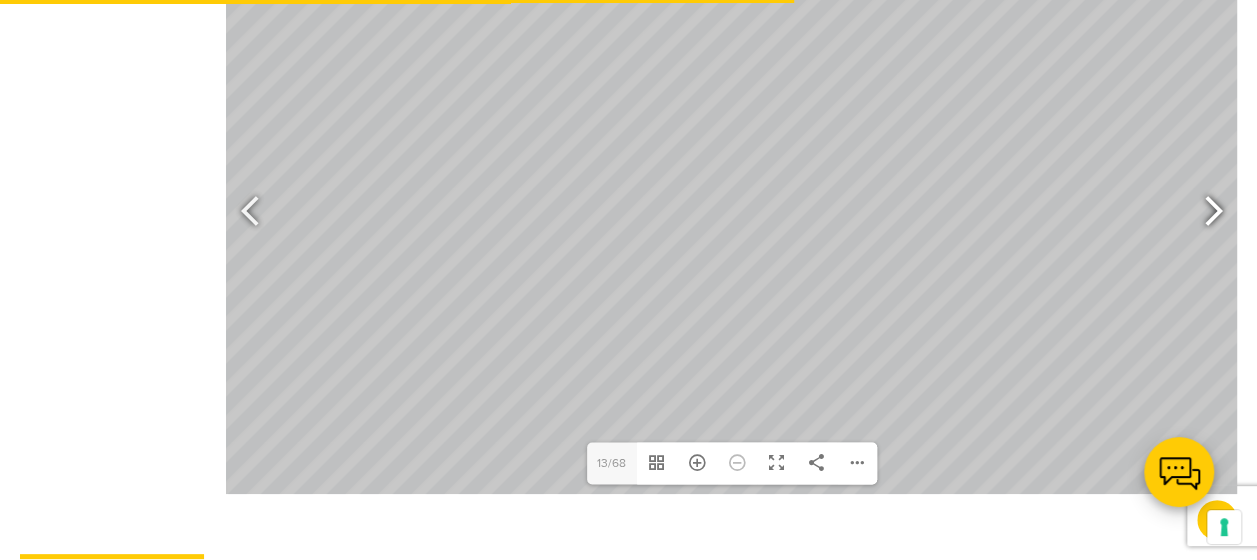 click at bounding box center (1204, 214) 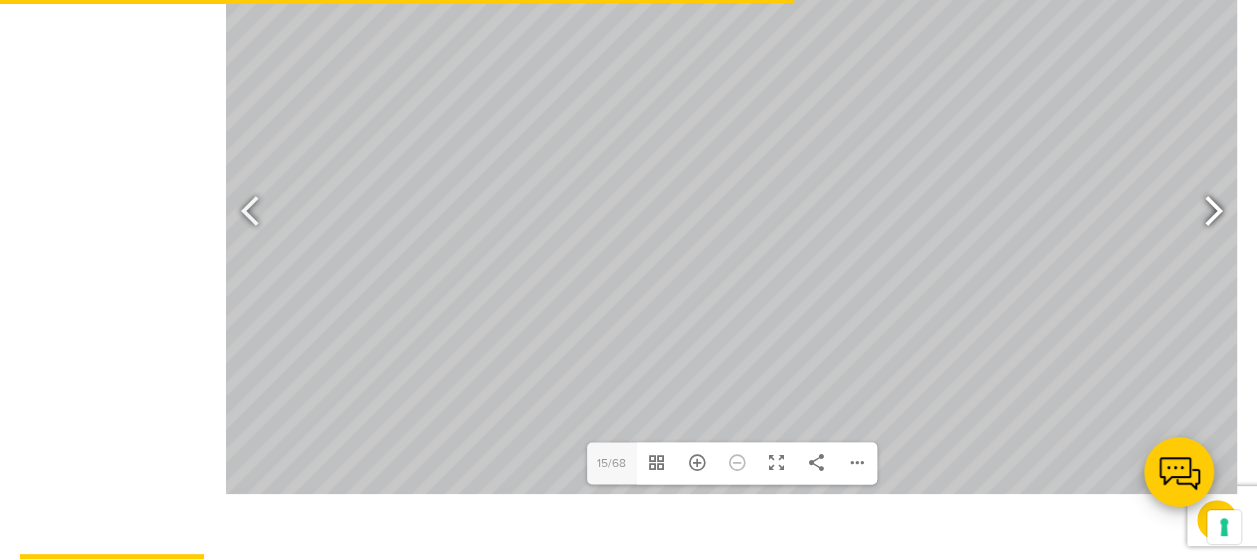click at bounding box center (1204, 214) 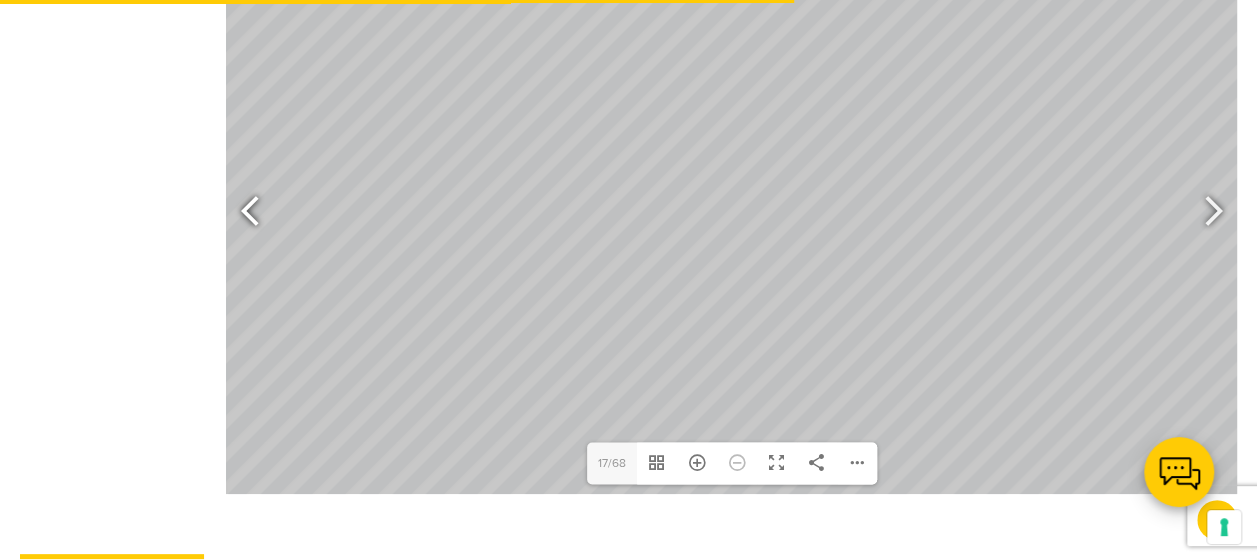 click at bounding box center (259, 214) 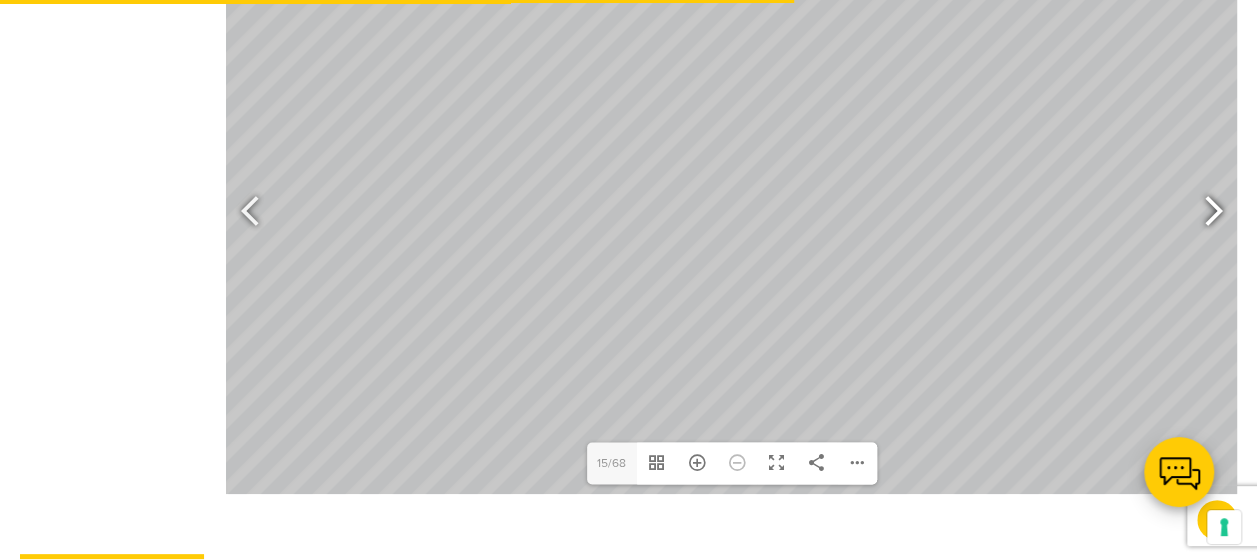 click at bounding box center [1204, 214] 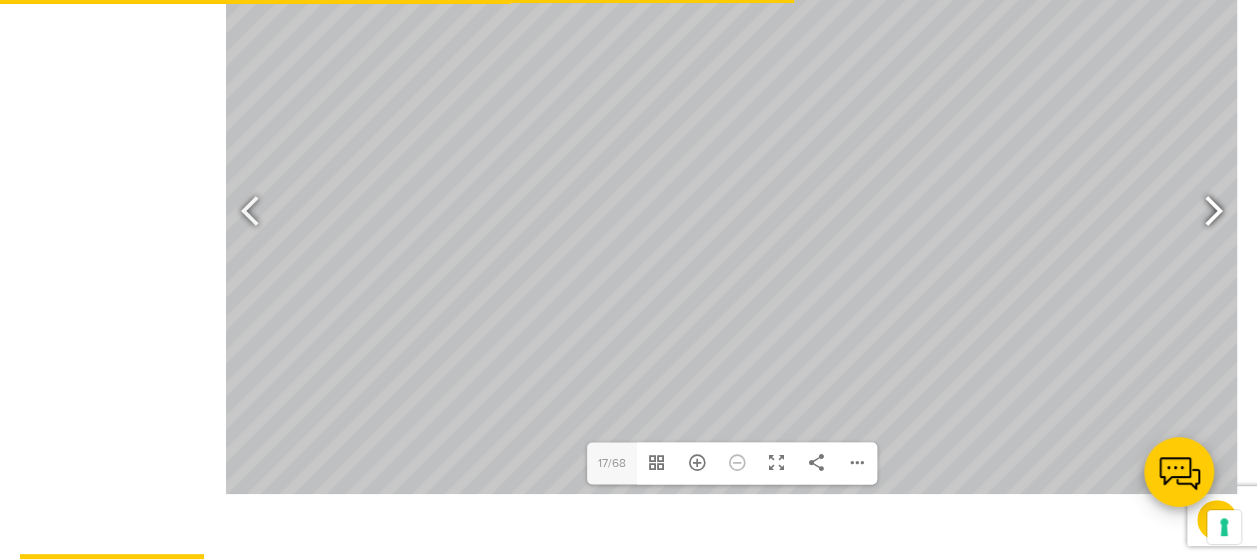 click at bounding box center [1204, 214] 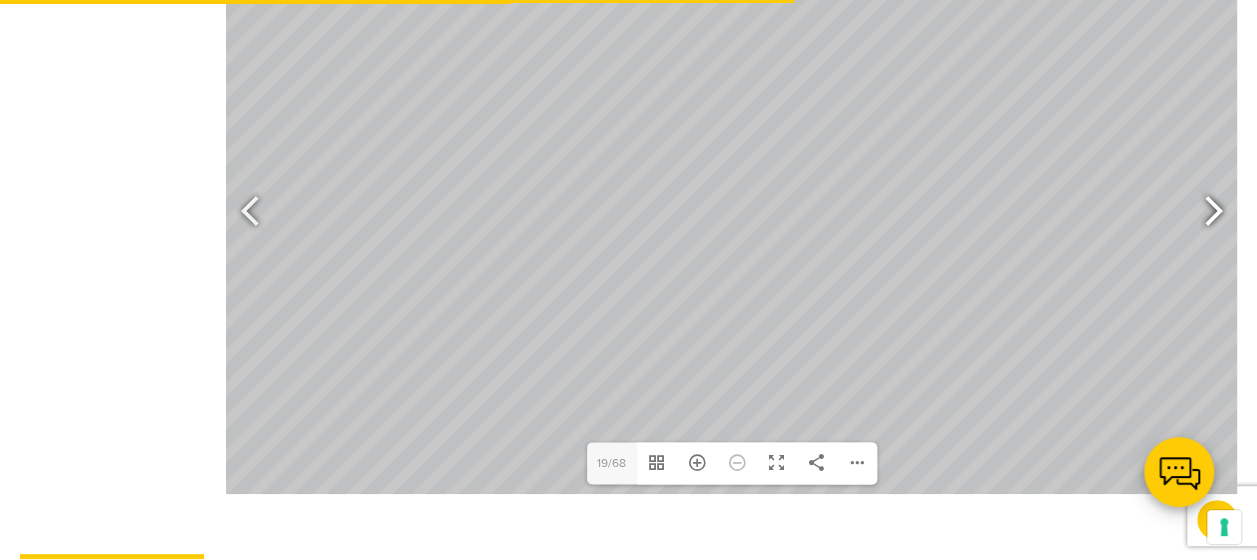 click at bounding box center [1204, 214] 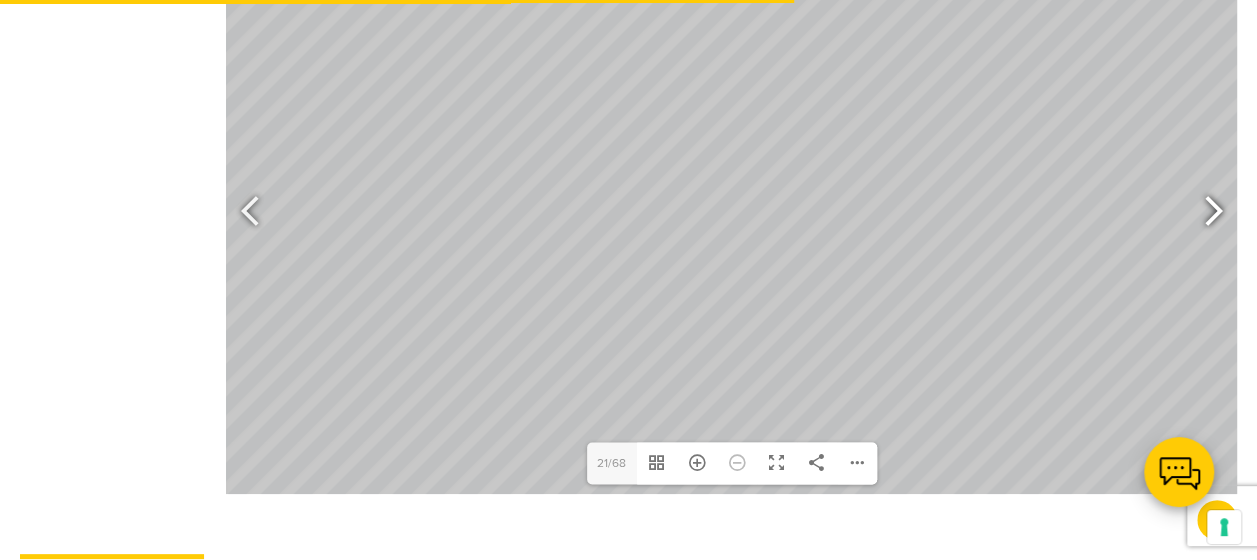 click at bounding box center [1204, 214] 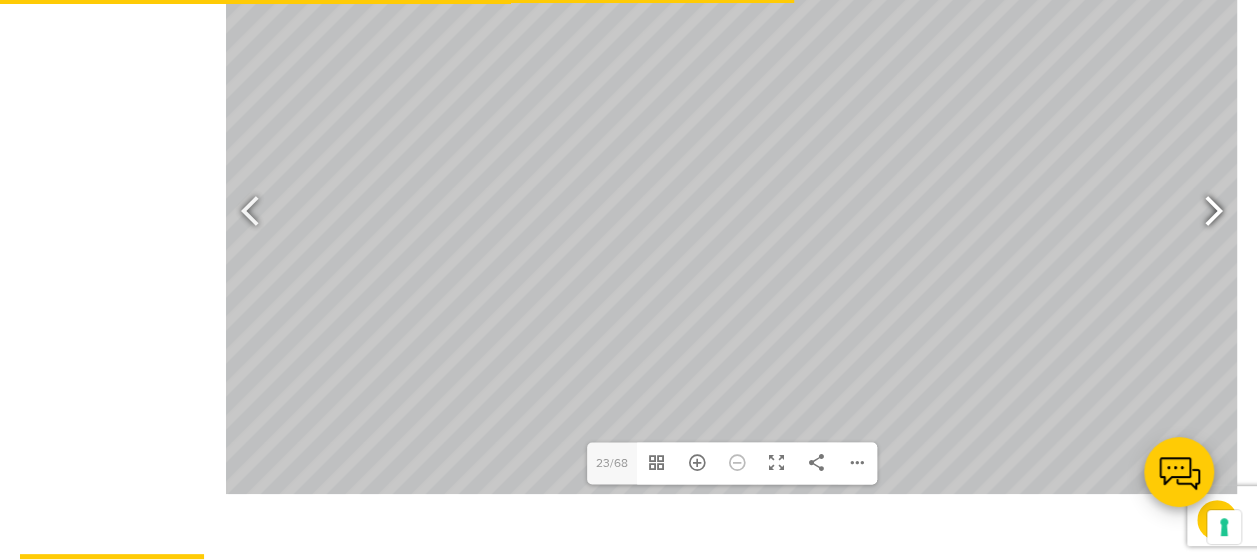 click at bounding box center [1204, 214] 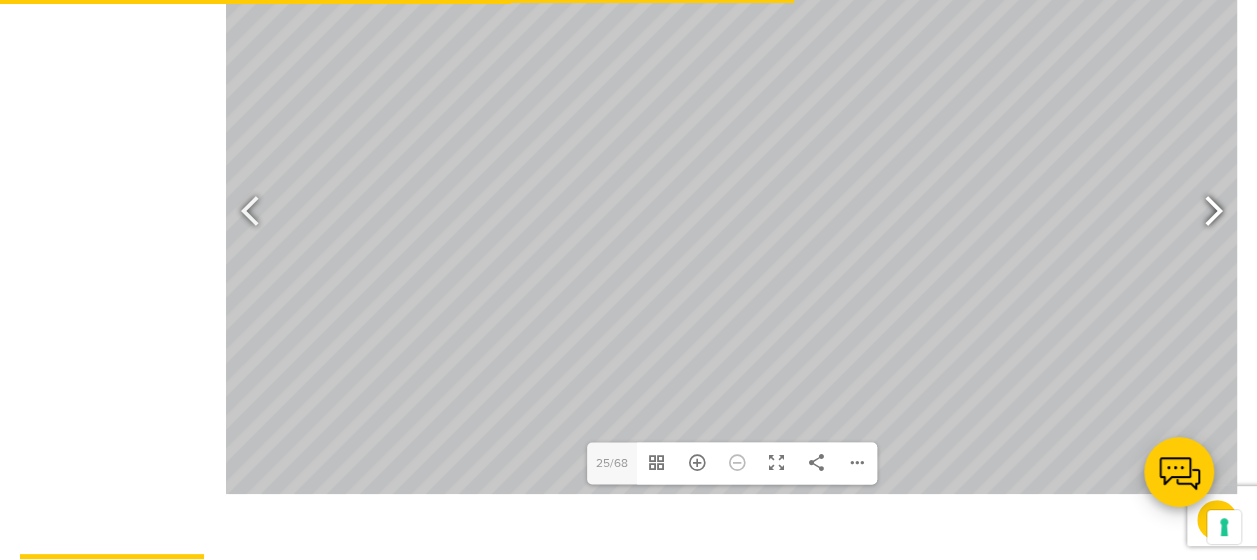 click at bounding box center (1204, 214) 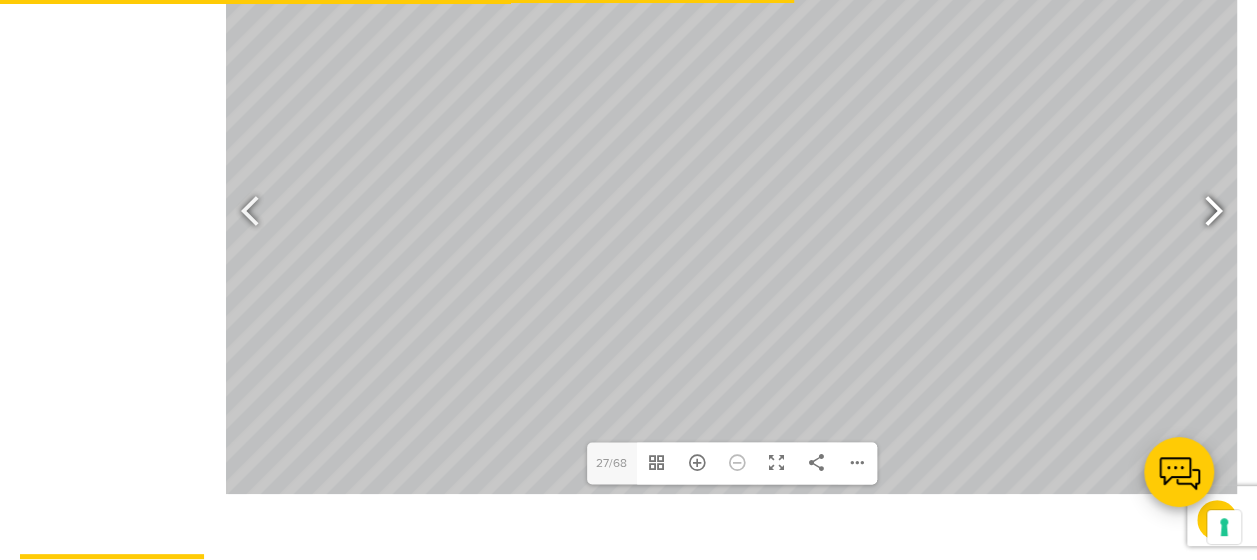 click at bounding box center (1204, 214) 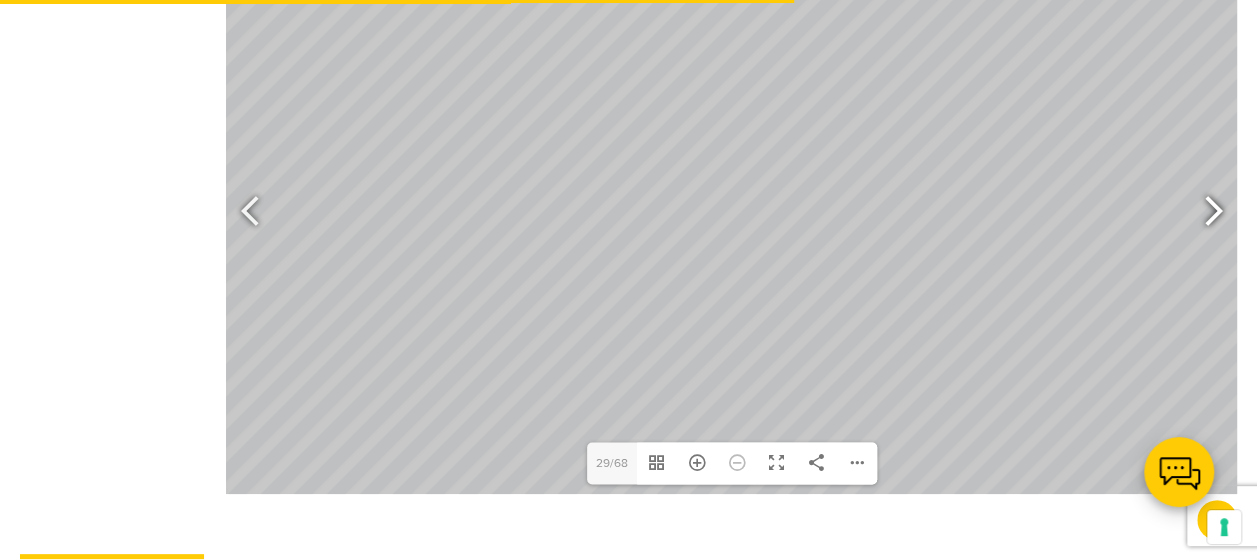 click at bounding box center [1204, 214] 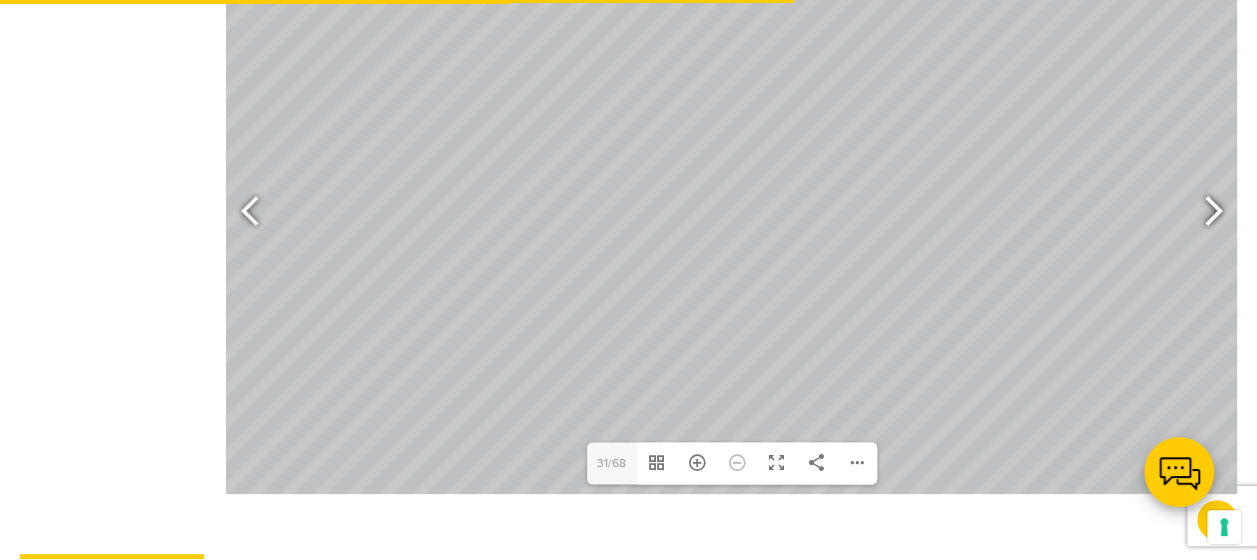 click at bounding box center (1204, 214) 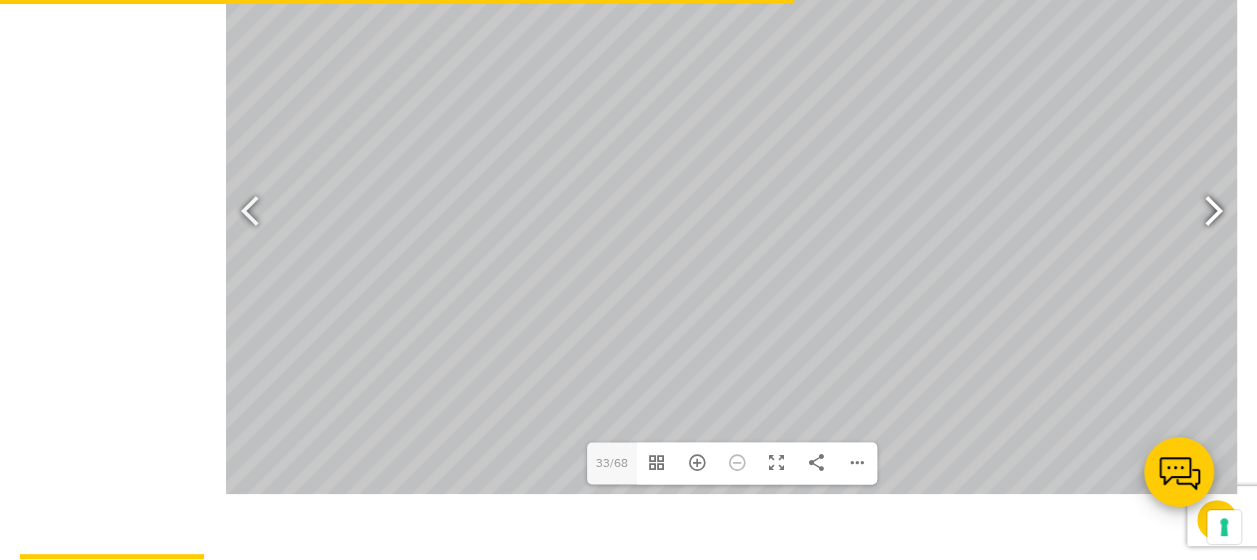 click at bounding box center [1204, 214] 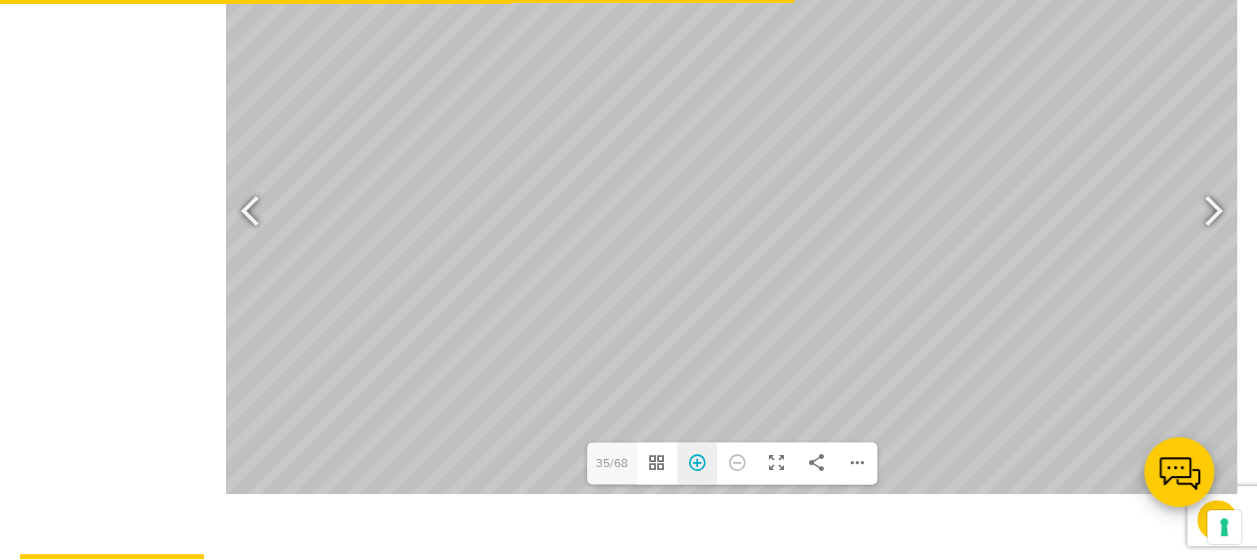 click on "Zoom In" at bounding box center [697, 463] 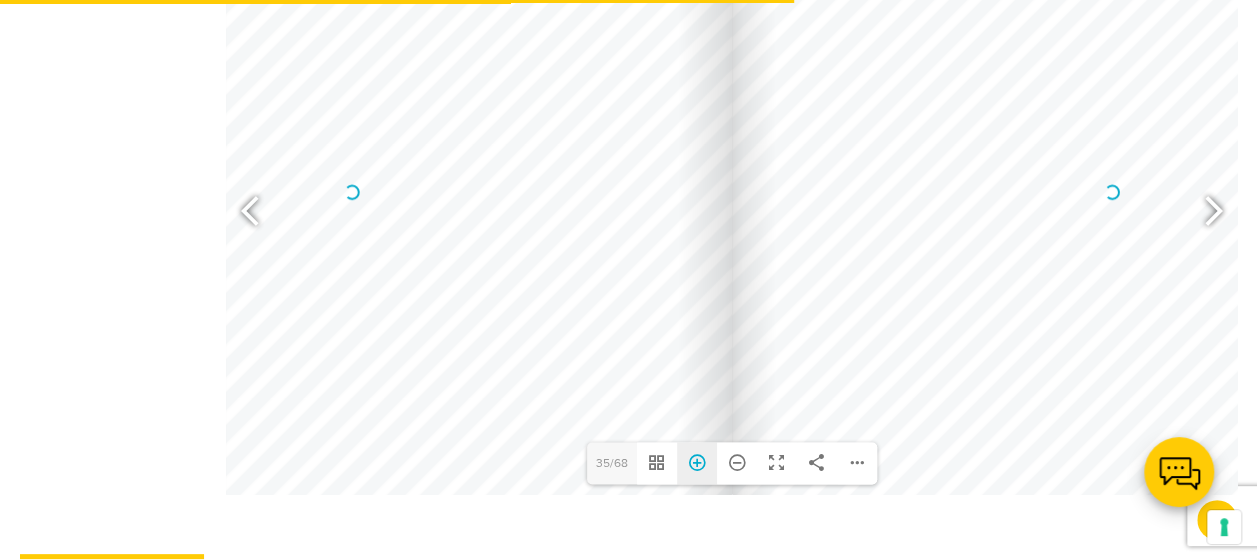 click on "Zoom In" at bounding box center [697, 463] 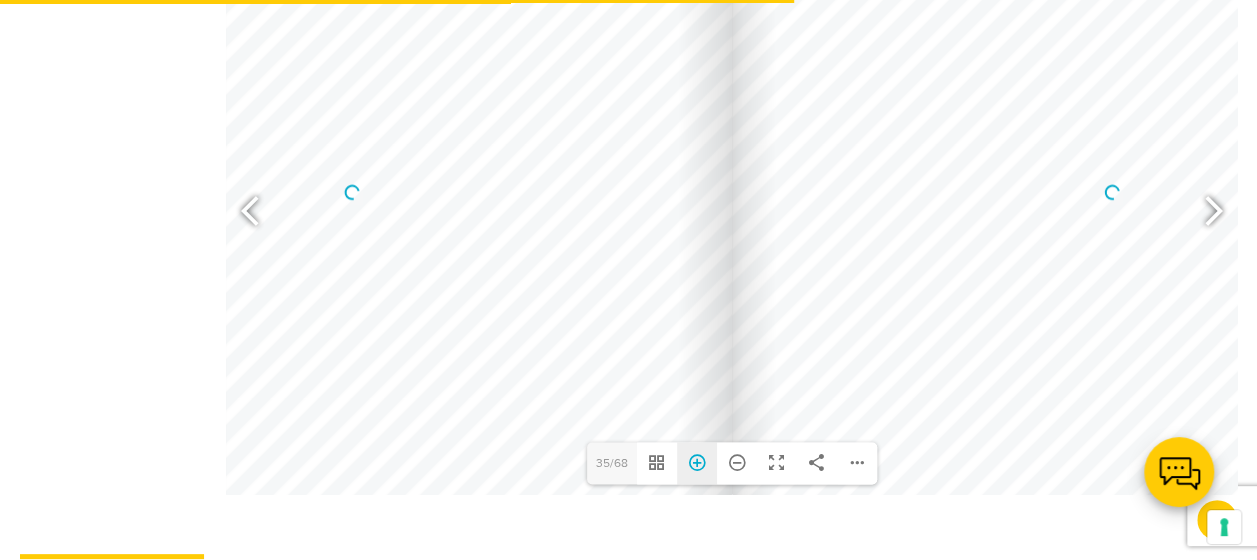 click on "Zoom In" at bounding box center [697, 463] 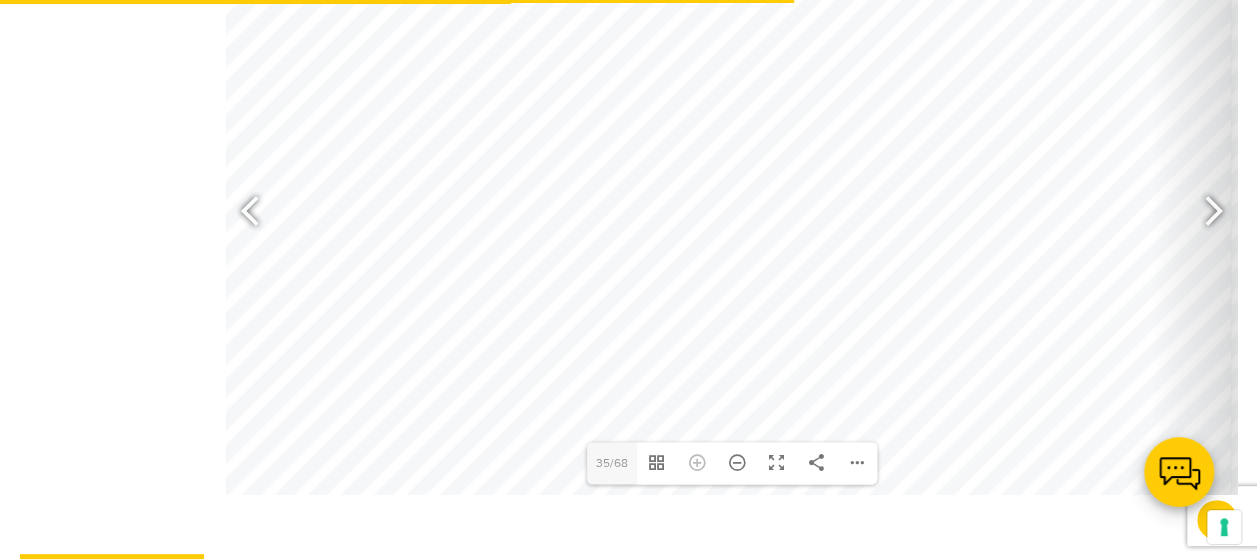 drag, startPoint x: 523, startPoint y: 329, endPoint x: 1022, endPoint y: 120, distance: 541.0009 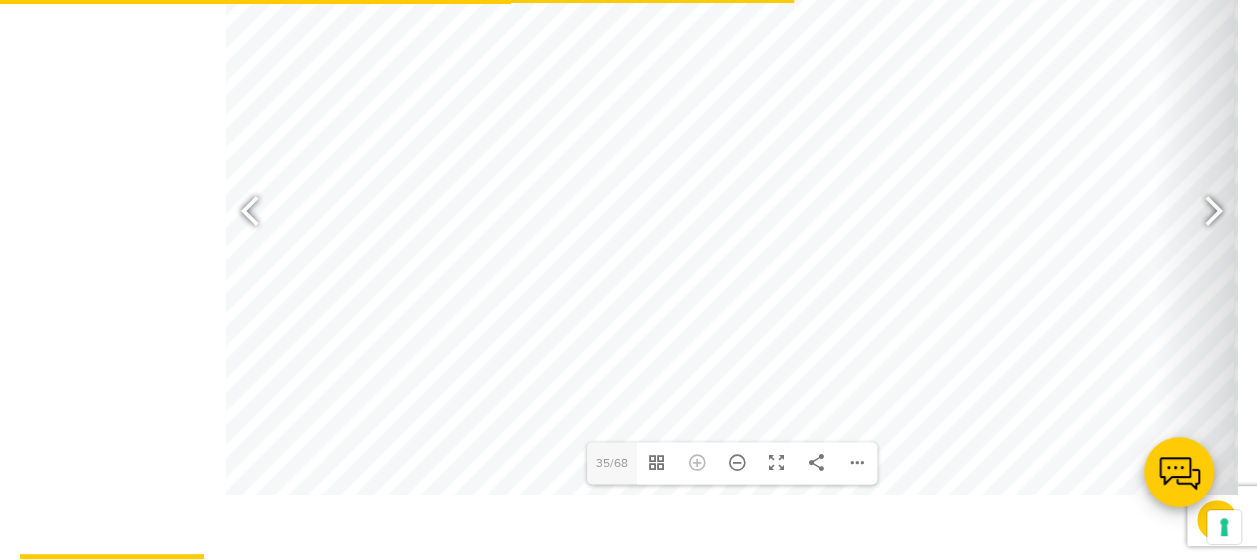 drag, startPoint x: 576, startPoint y: 378, endPoint x: 579, endPoint y: 257, distance: 121.037186 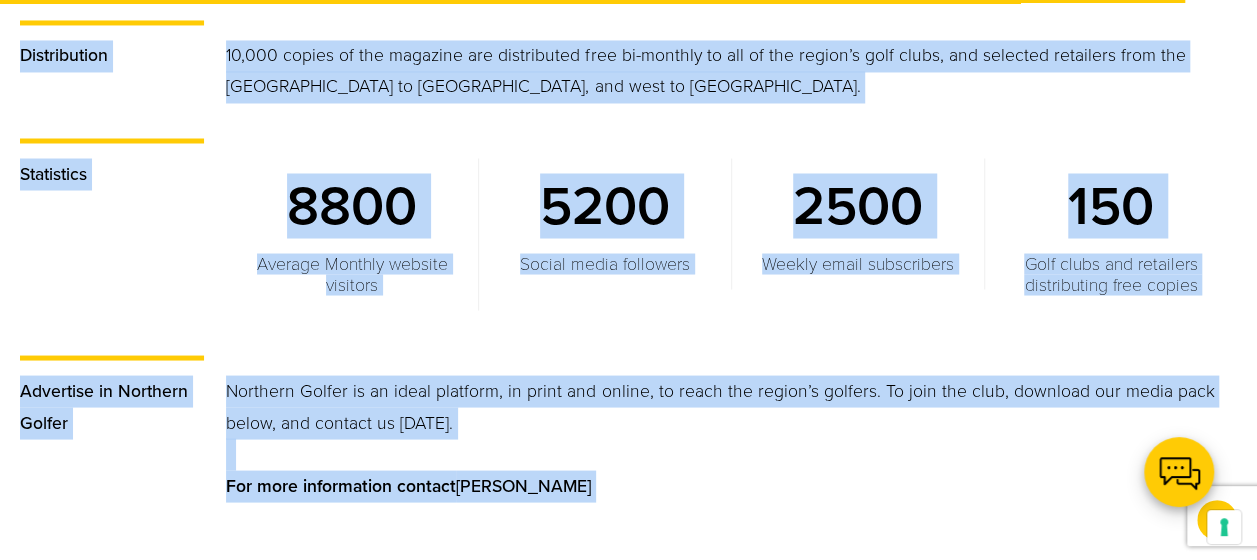 scroll, scrollTop: 1790, scrollLeft: 0, axis: vertical 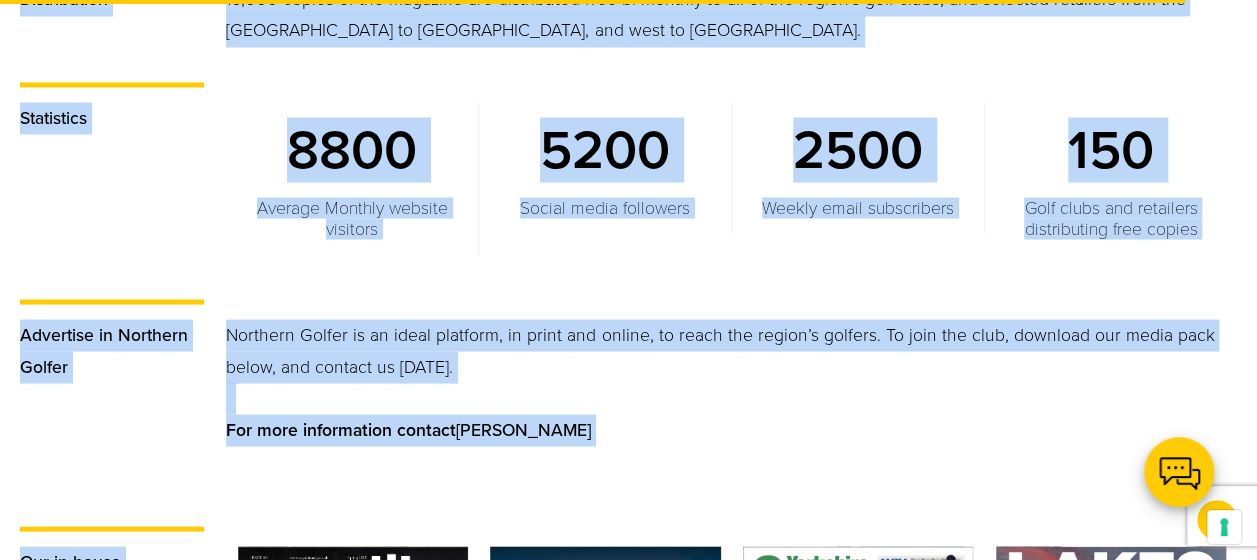 drag, startPoint x: 579, startPoint y: 312, endPoint x: 482, endPoint y: 536, distance: 244.10039 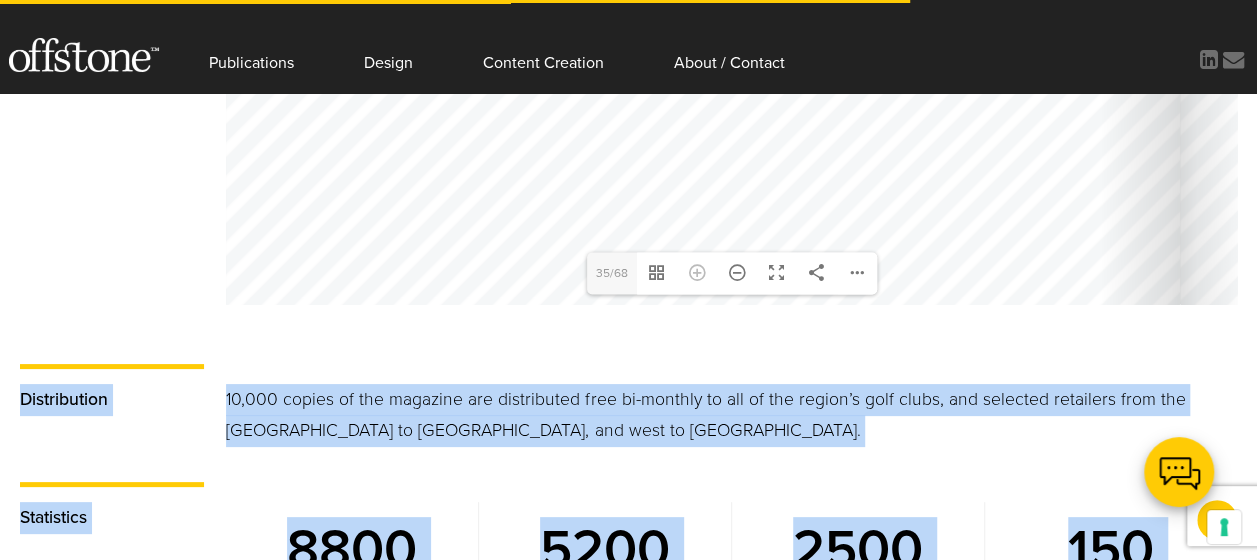 scroll, scrollTop: 1090, scrollLeft: 0, axis: vertical 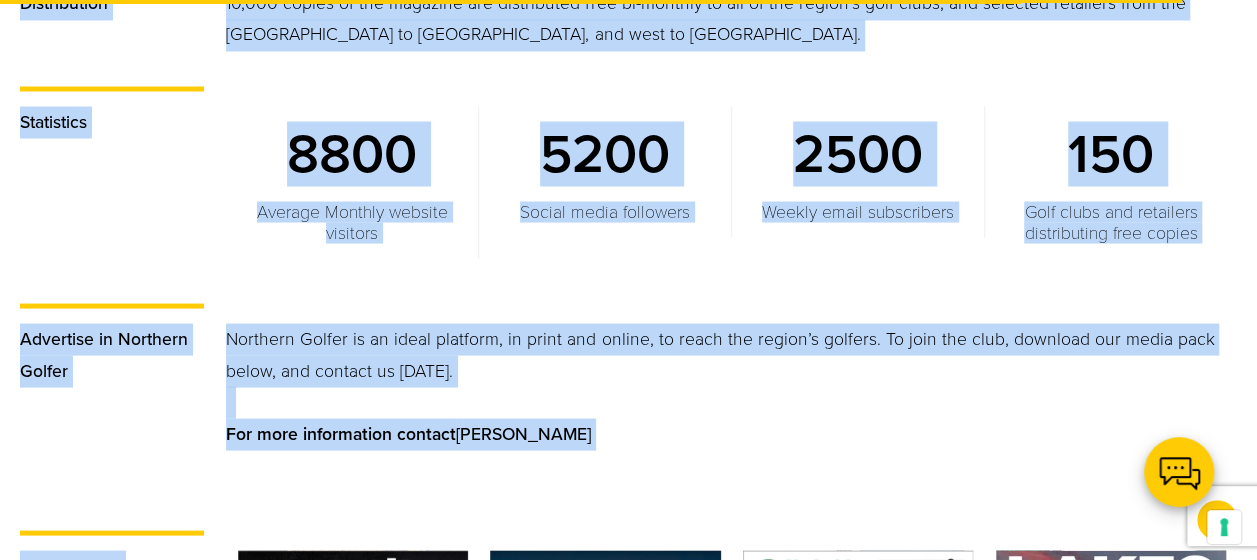 drag, startPoint x: 866, startPoint y: 340, endPoint x: 564, endPoint y: 573, distance: 381.43546 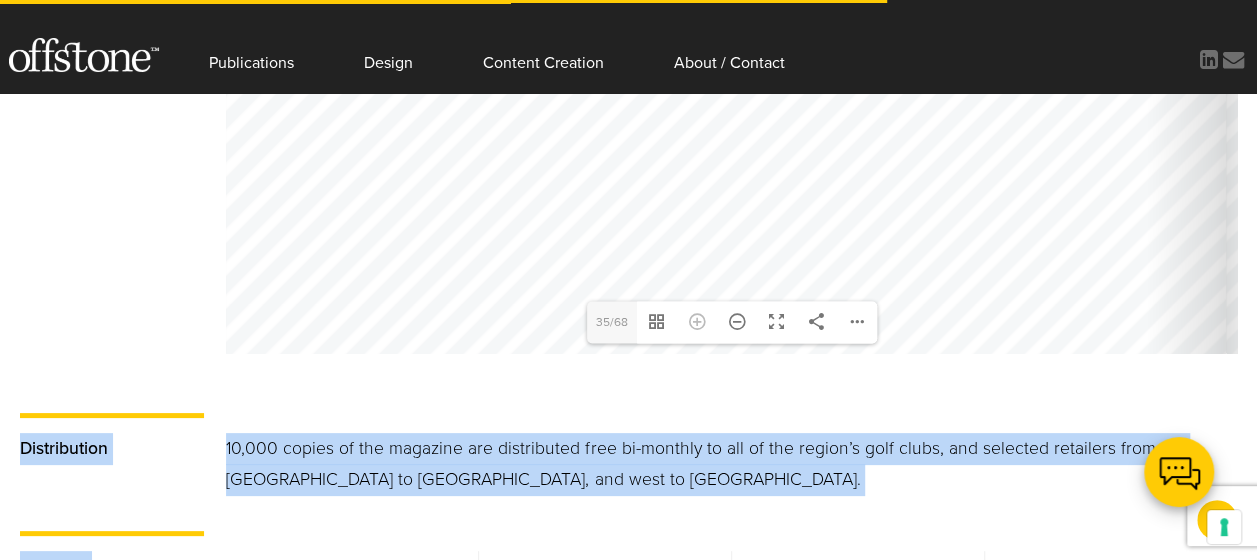 scroll, scrollTop: 1340, scrollLeft: 0, axis: vertical 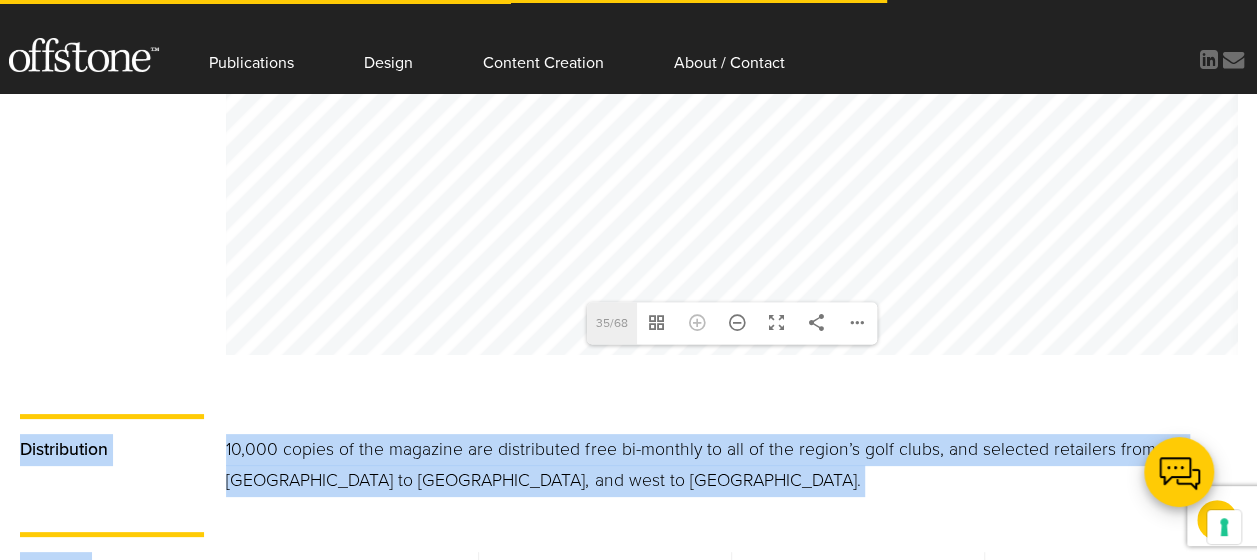 click on "35/68" at bounding box center [612, 323] 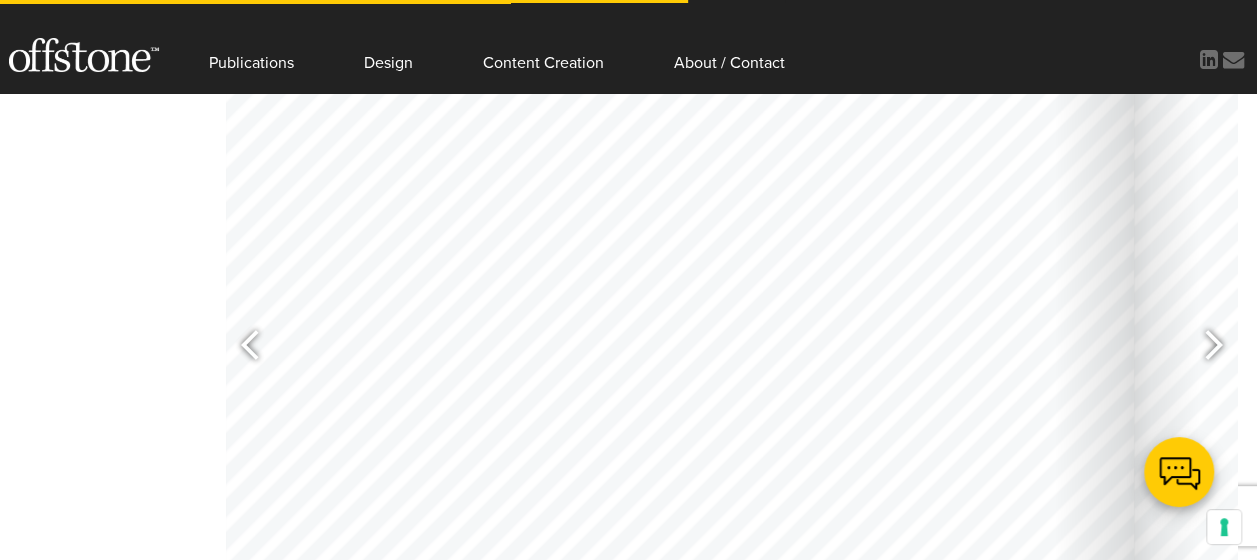 scroll, scrollTop: 1040, scrollLeft: 0, axis: vertical 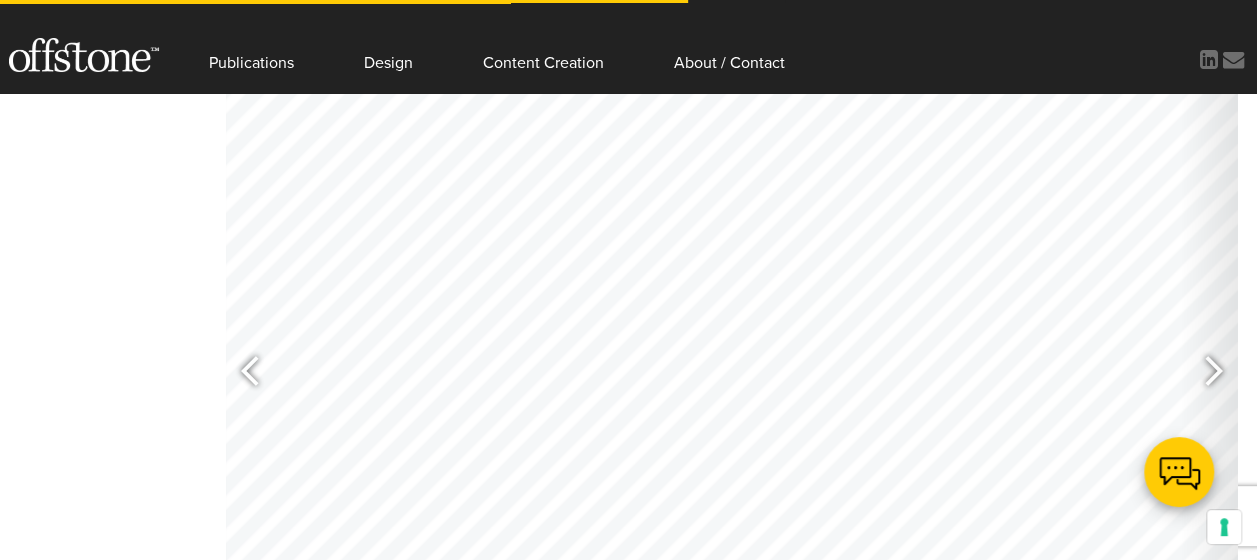 click at bounding box center [694, -178] 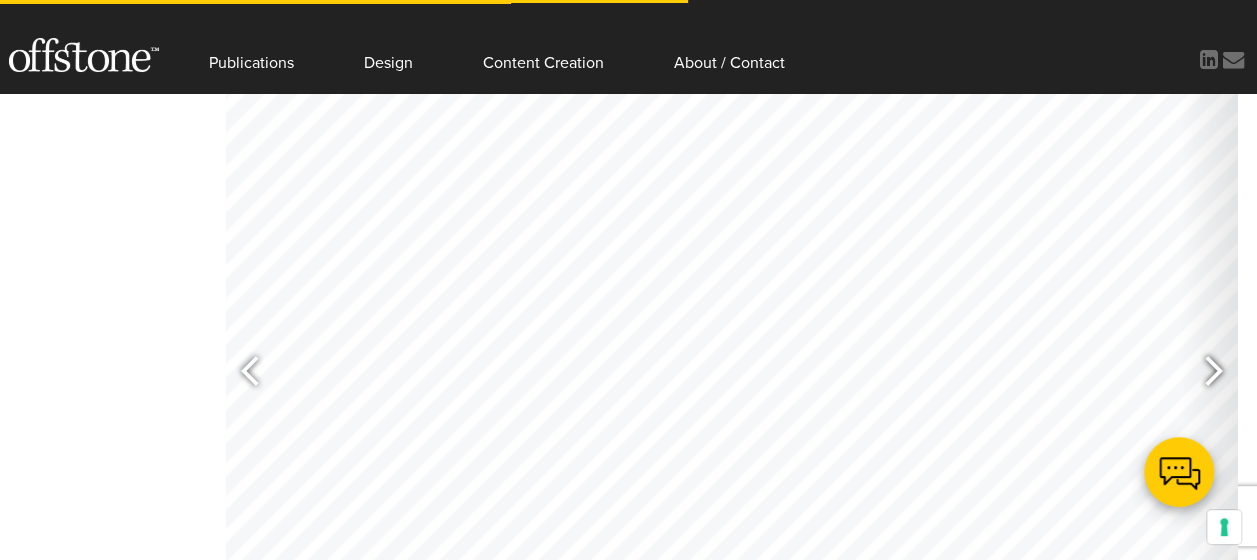 click at bounding box center (1204, 374) 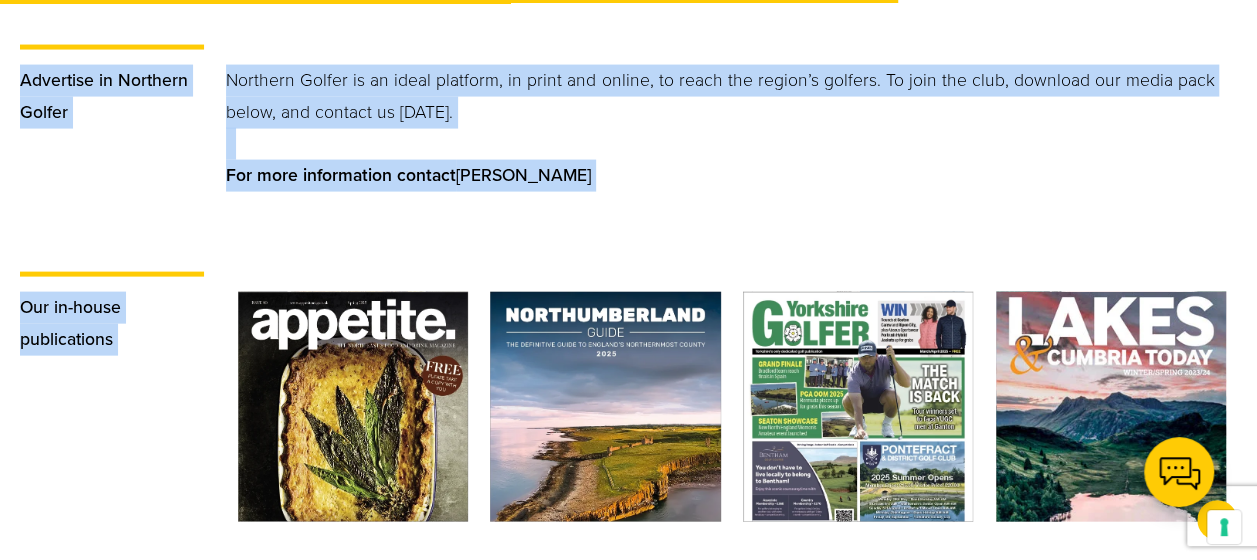 drag, startPoint x: 714, startPoint y: 321, endPoint x: 780, endPoint y: 601, distance: 287.67343 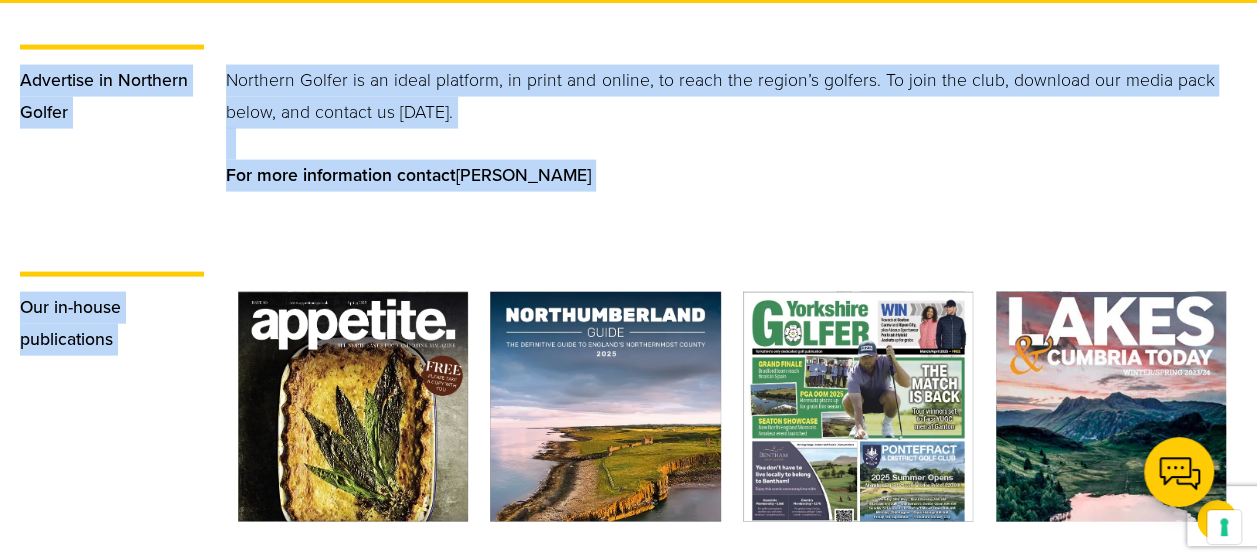 scroll, scrollTop: 2155, scrollLeft: 0, axis: vertical 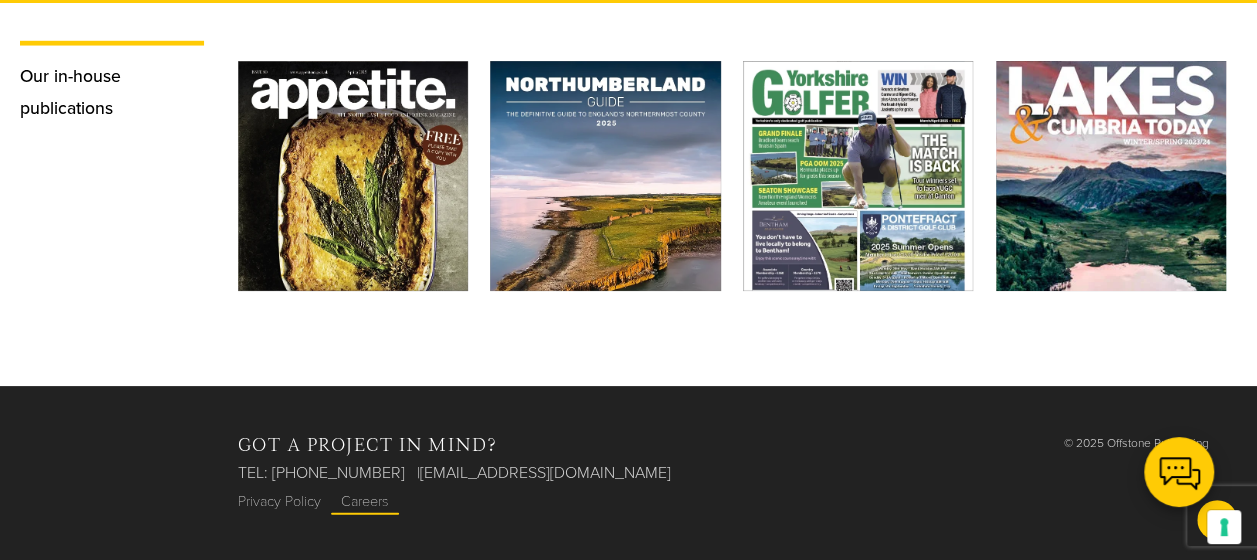 click on "Careers" at bounding box center [365, 501] 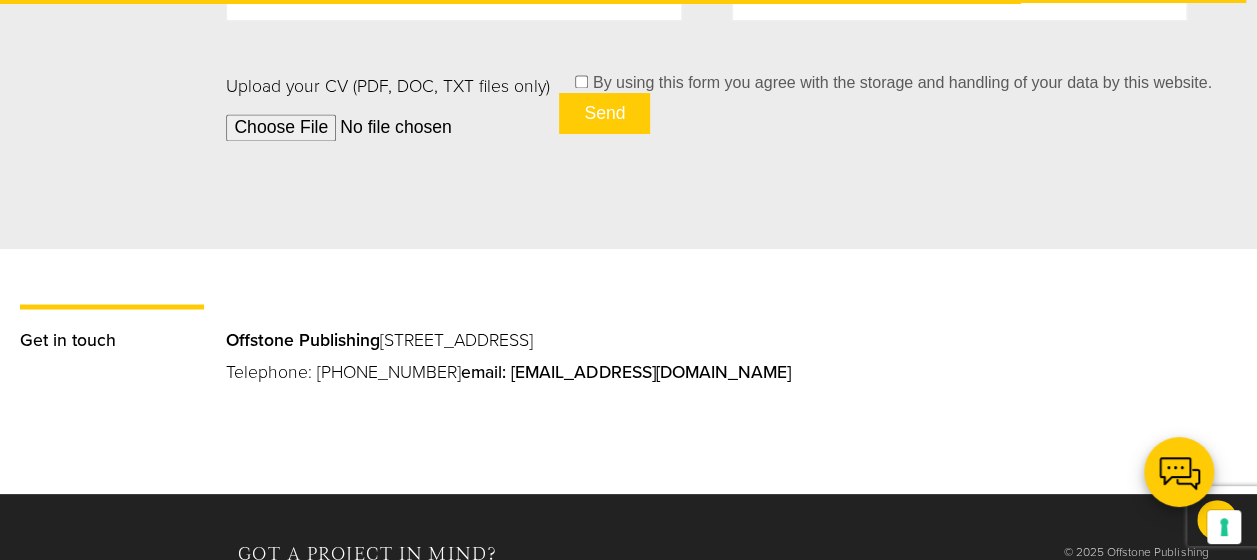 scroll, scrollTop: 1742, scrollLeft: 0, axis: vertical 